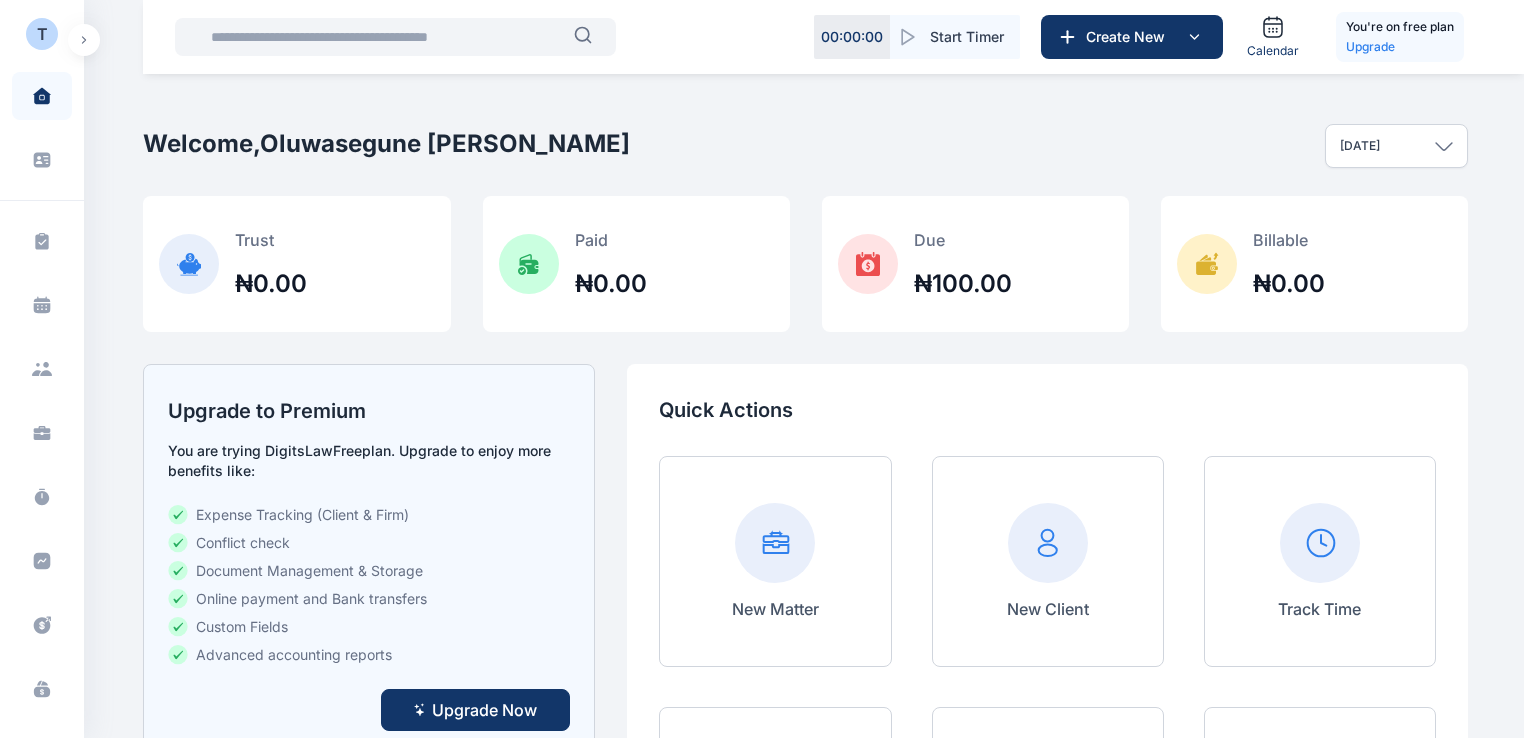 select on "**" 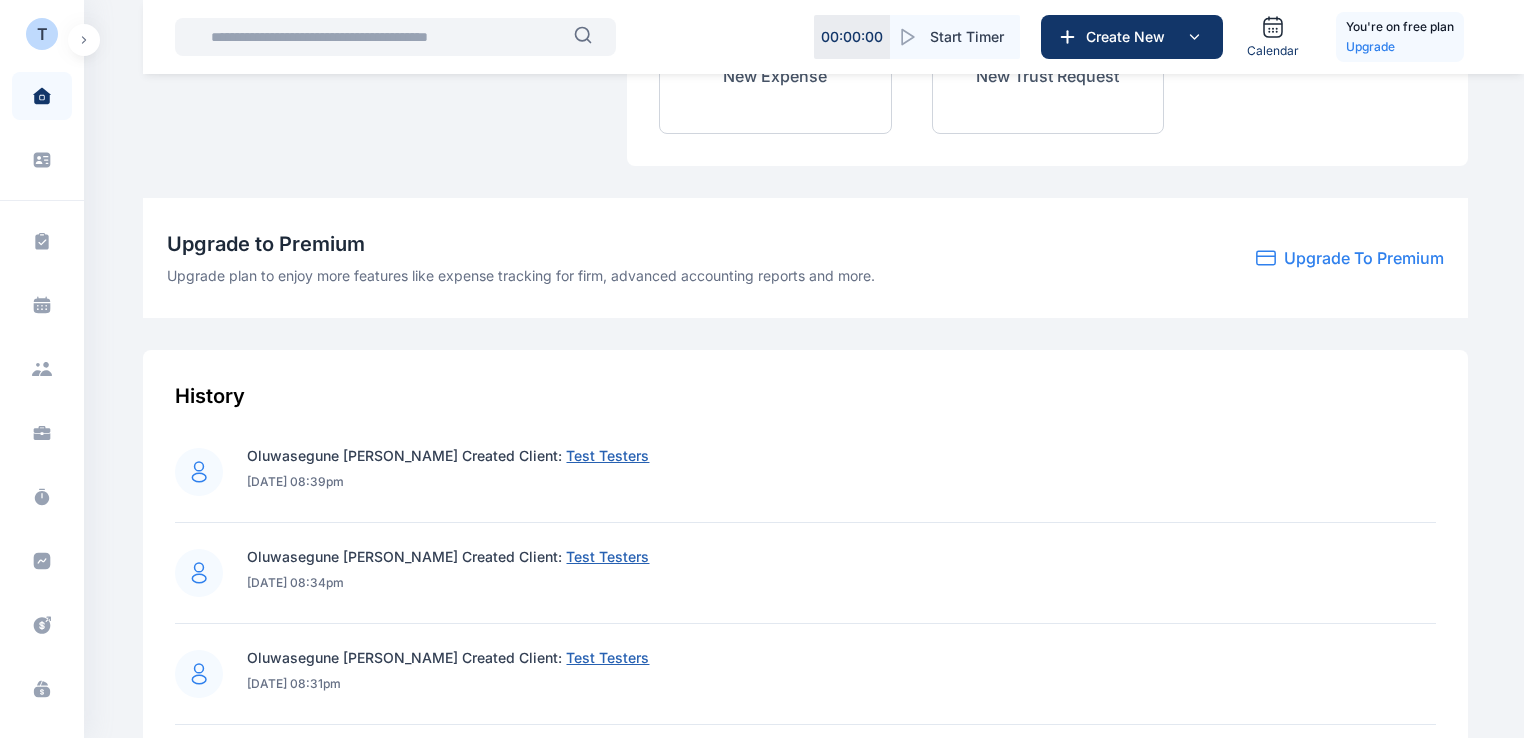 scroll, scrollTop: 0, scrollLeft: 0, axis: both 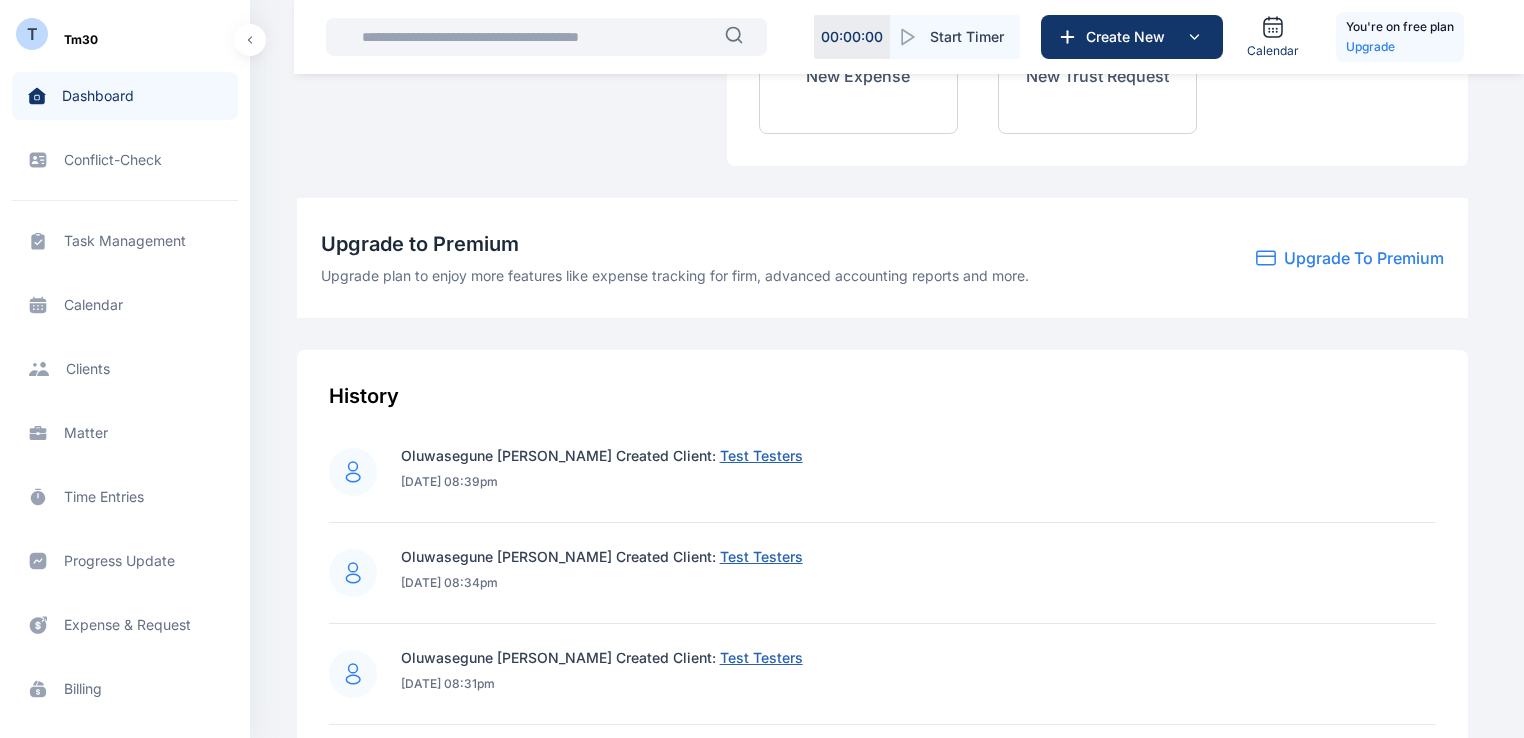 click on "Client clients clients" at bounding box center (125, 369) 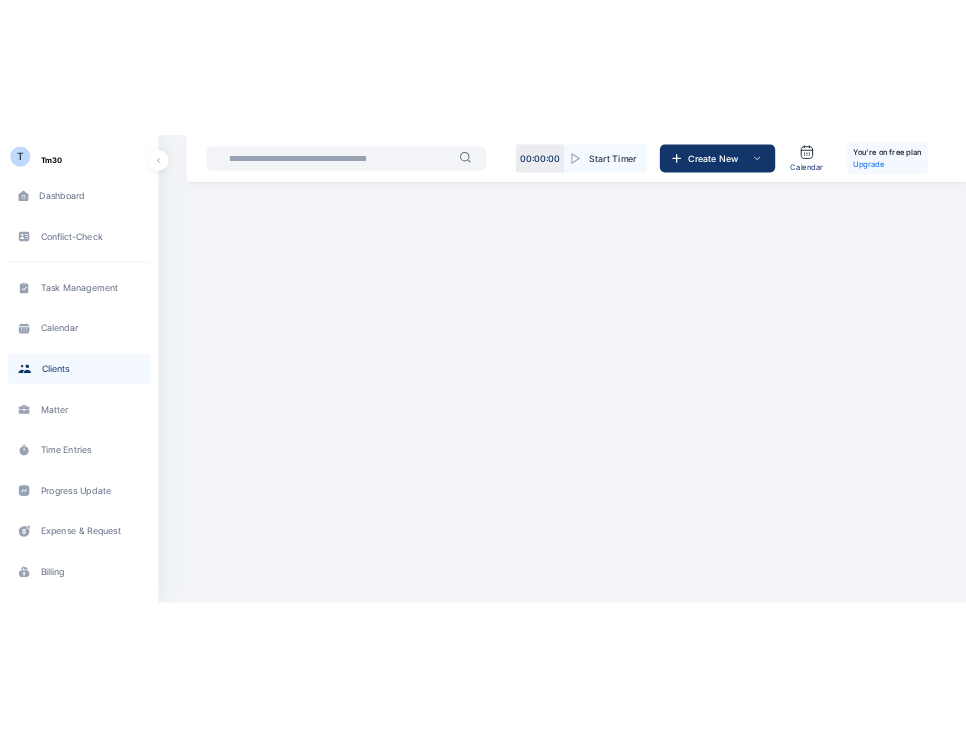 scroll, scrollTop: 0, scrollLeft: 0, axis: both 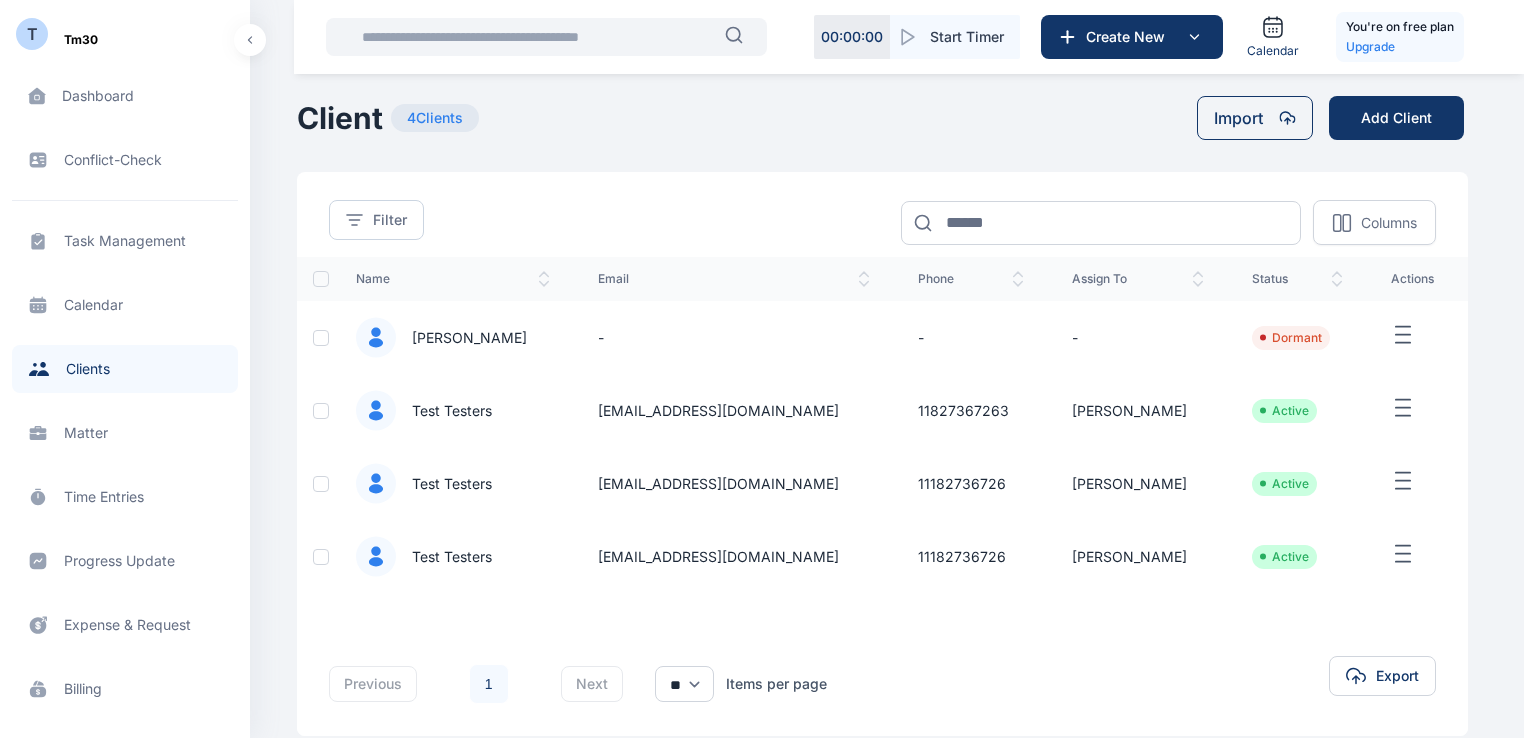 click at bounding box center (1417, 410) 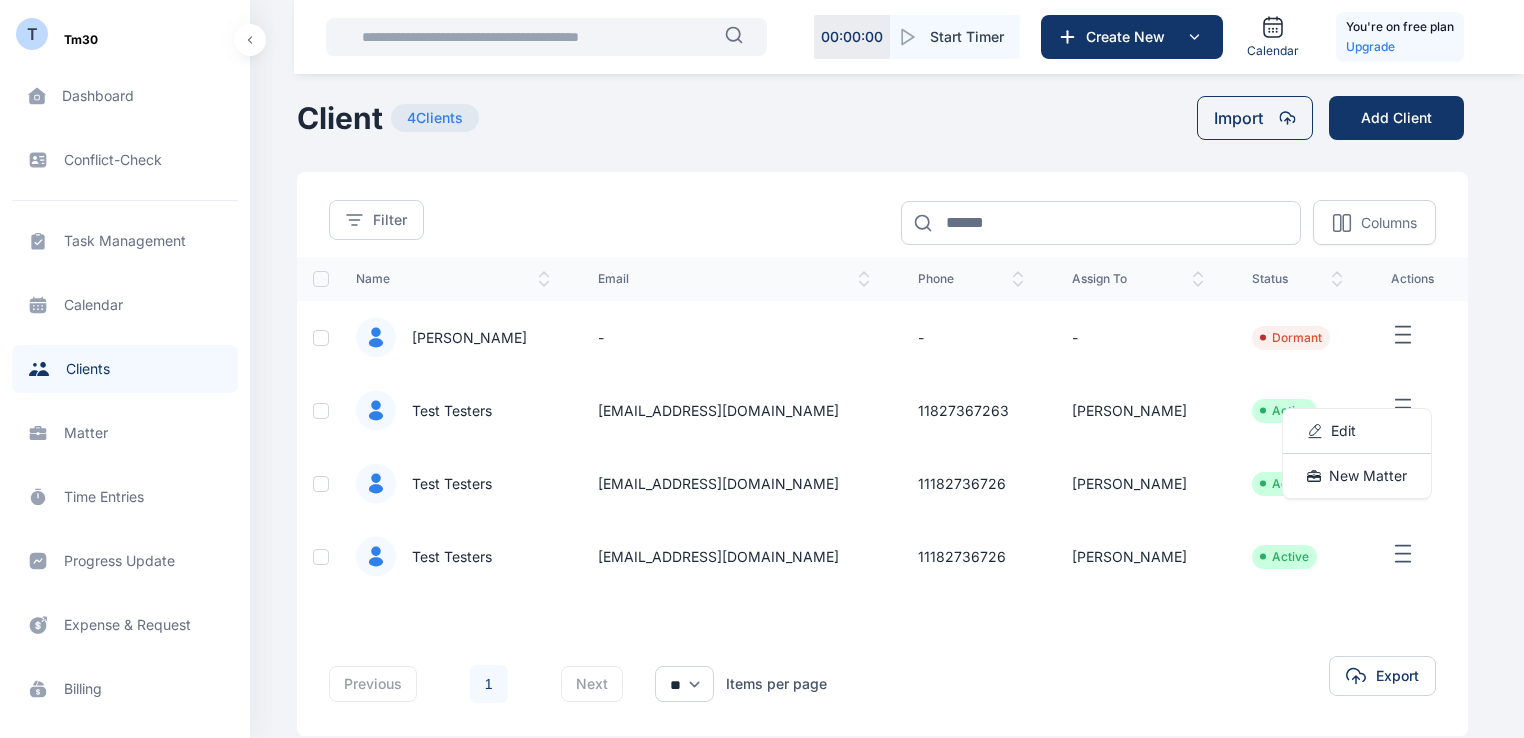 click on "Edit" at bounding box center [1357, 431] 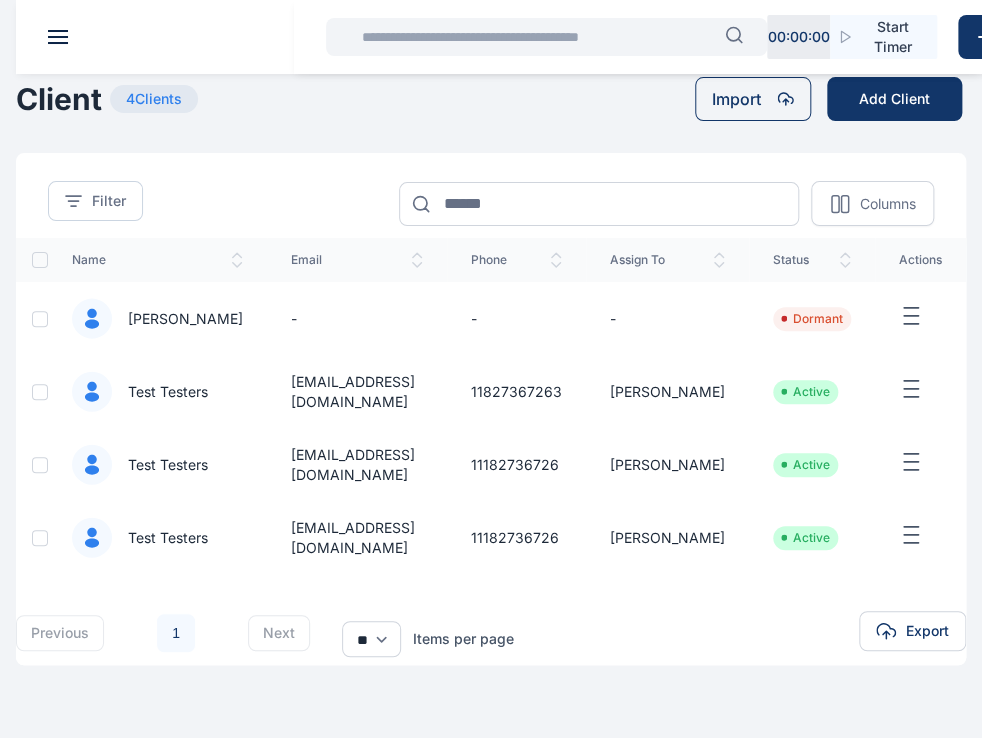 click at bounding box center [58, 37] 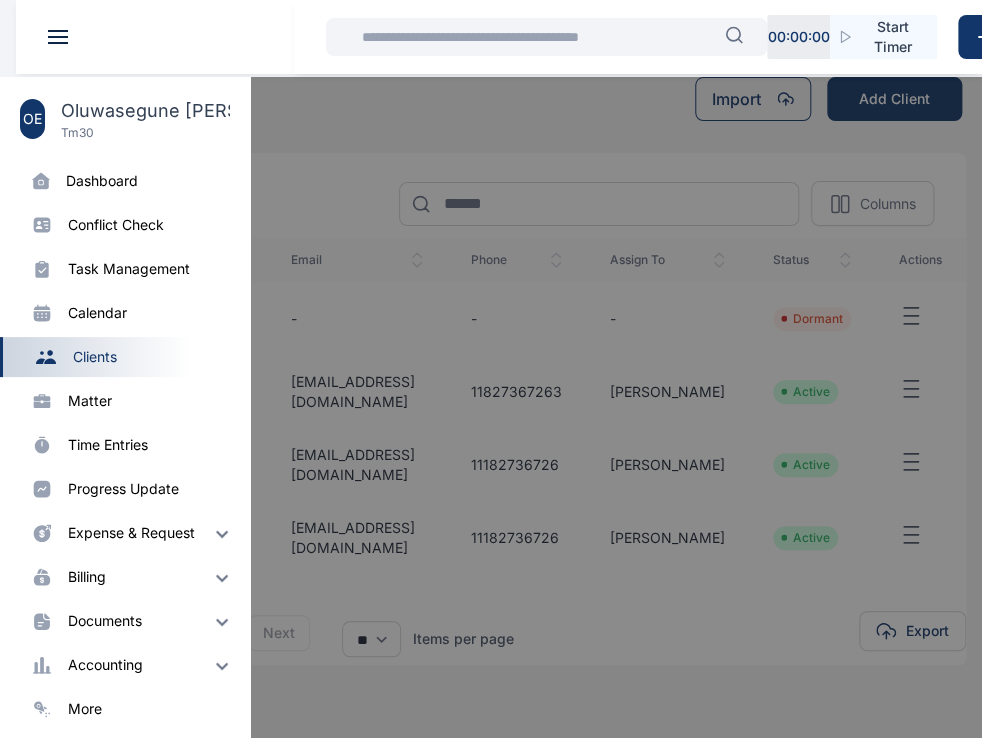 click on "clients" at bounding box center (95, 357) 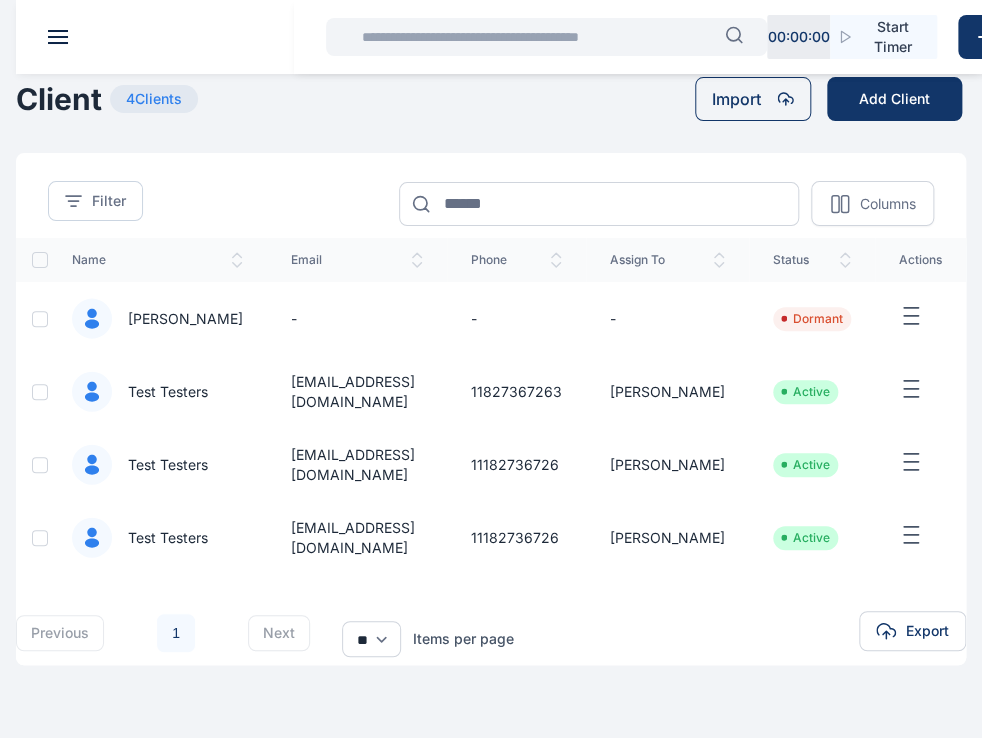 click on "00 : 00 : 00 Start Timer  Create New Calendar You're on free plan Upgrade T Tm30 Dashboard dashboard dashboard Conflict-Check conflict-check conflict-check Task Management task management task management Calendar calendar calendar Client clients clients Matter matter matter Time Entries time entries time entries Progress Update progress update progress update Expense & Request expense & request expense & request Billing billing billing Documents documents documents Accounting accounting accounting Metrics more more Try DigitsLaw Premium Enjoy more features like expense tracking for firm, advanced accounting reports and more. Upgrade Now Help help help Settings settings settings O E [PERSON_NAME][EMAIL_ADDRESS][PERSON_NAME][DOMAIN_NAME] O   E O E Oluwasegune [PERSON_NAME] Tm30 Dashboard dashboard Conflict-Check conflict check Task Management task management Calendar calendar Client clients Matter matter Time Entries time entries Progress Update progress update Expense & Request expense & request Billing billing Documents documents Accounting more" at bounding box center [491, 423] 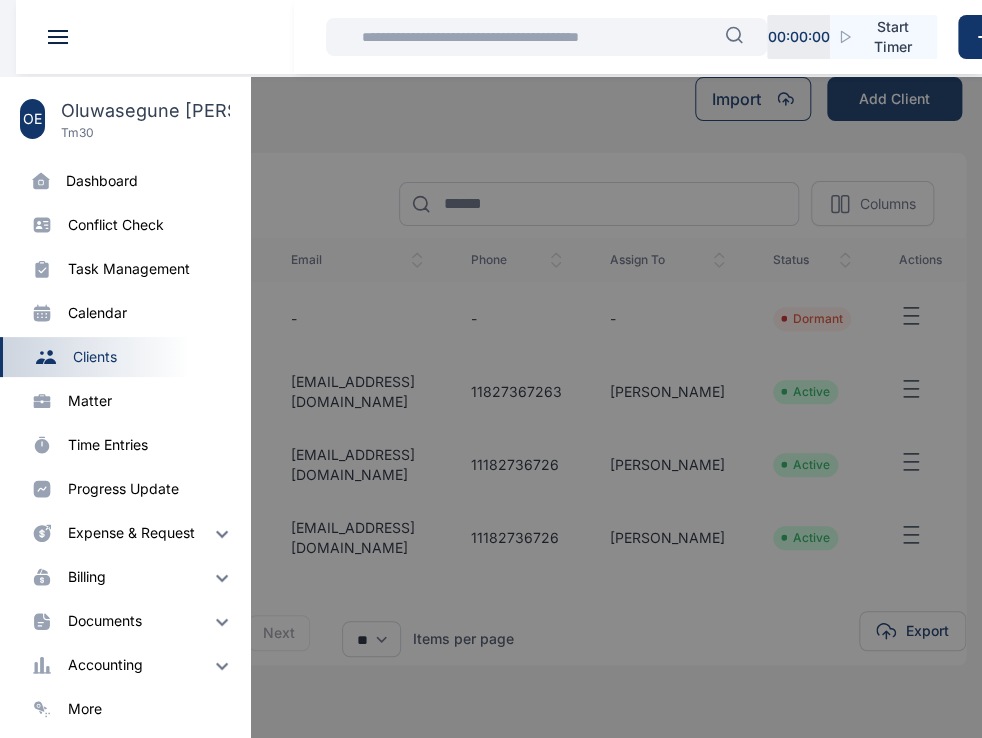 click on "time entries" at bounding box center [108, 445] 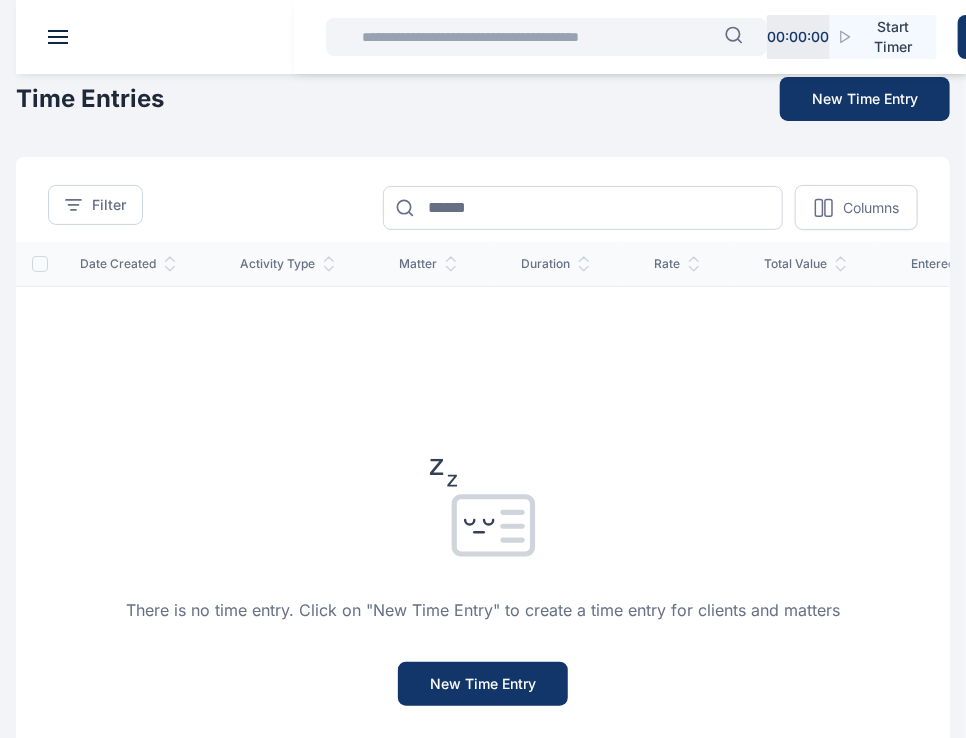 click at bounding box center (58, 37) 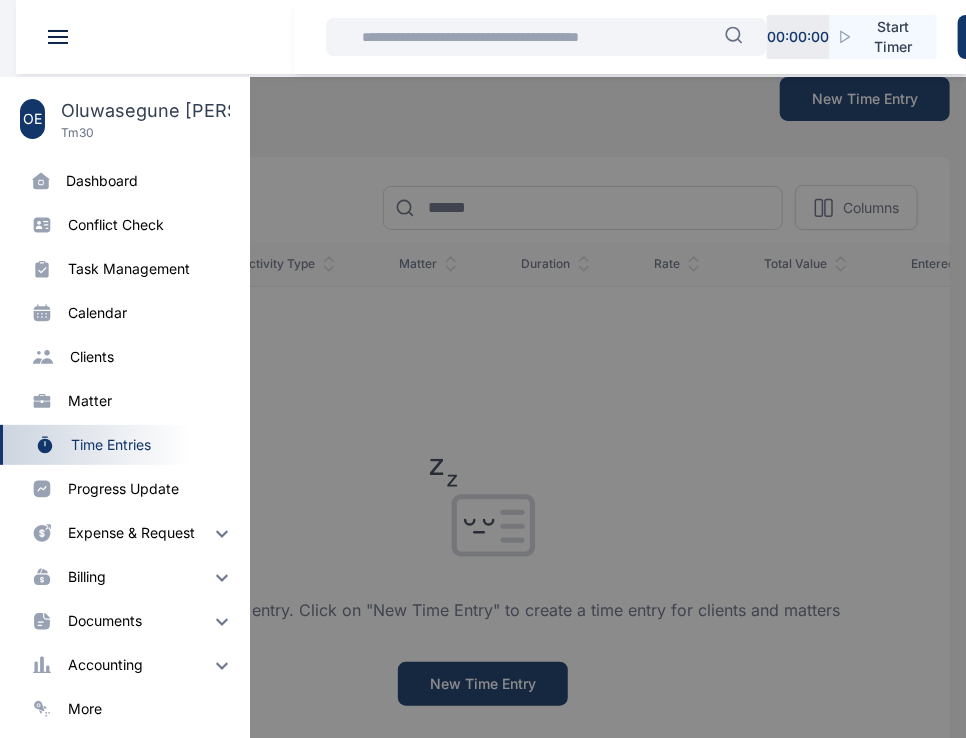 click on "dashboard" at bounding box center (102, 181) 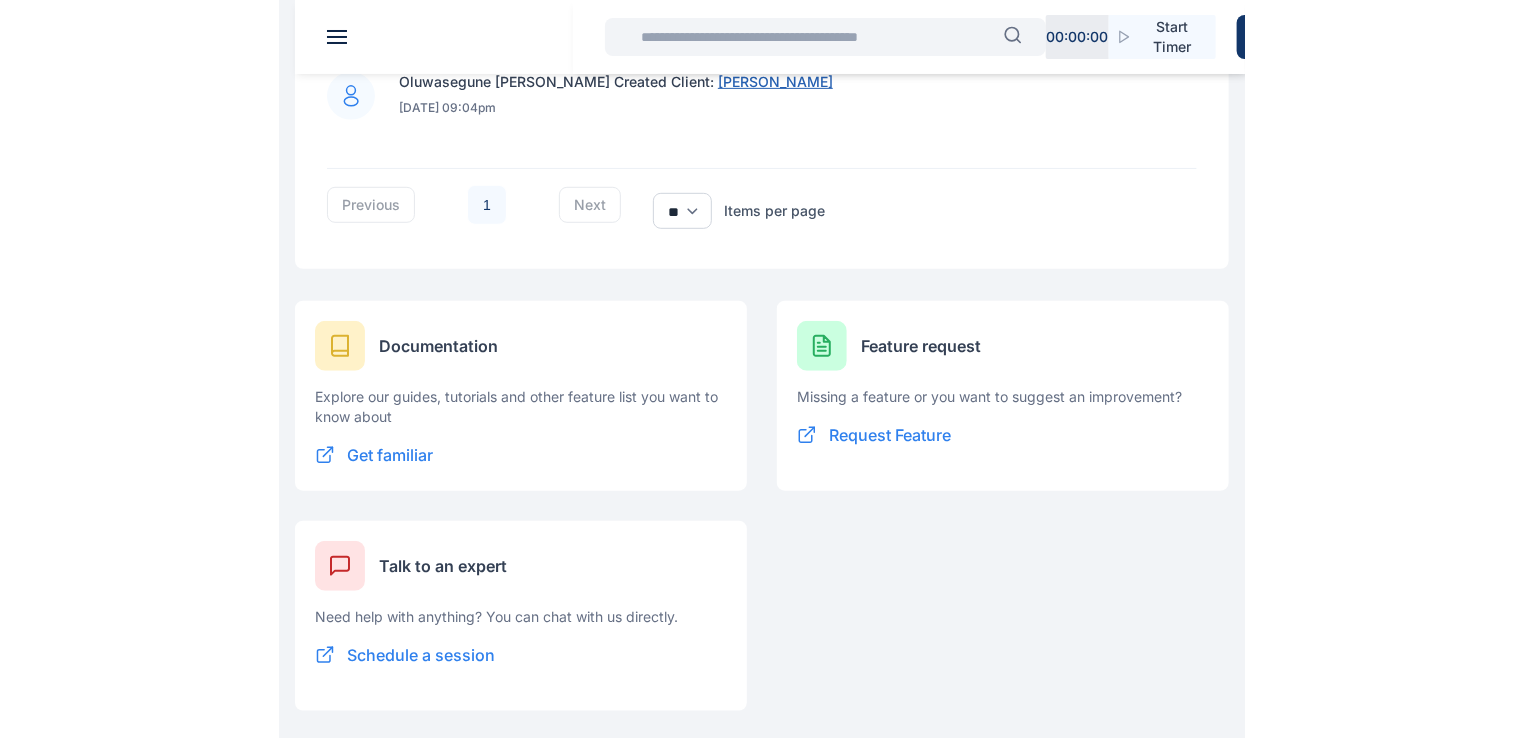 scroll, scrollTop: 1868, scrollLeft: 0, axis: vertical 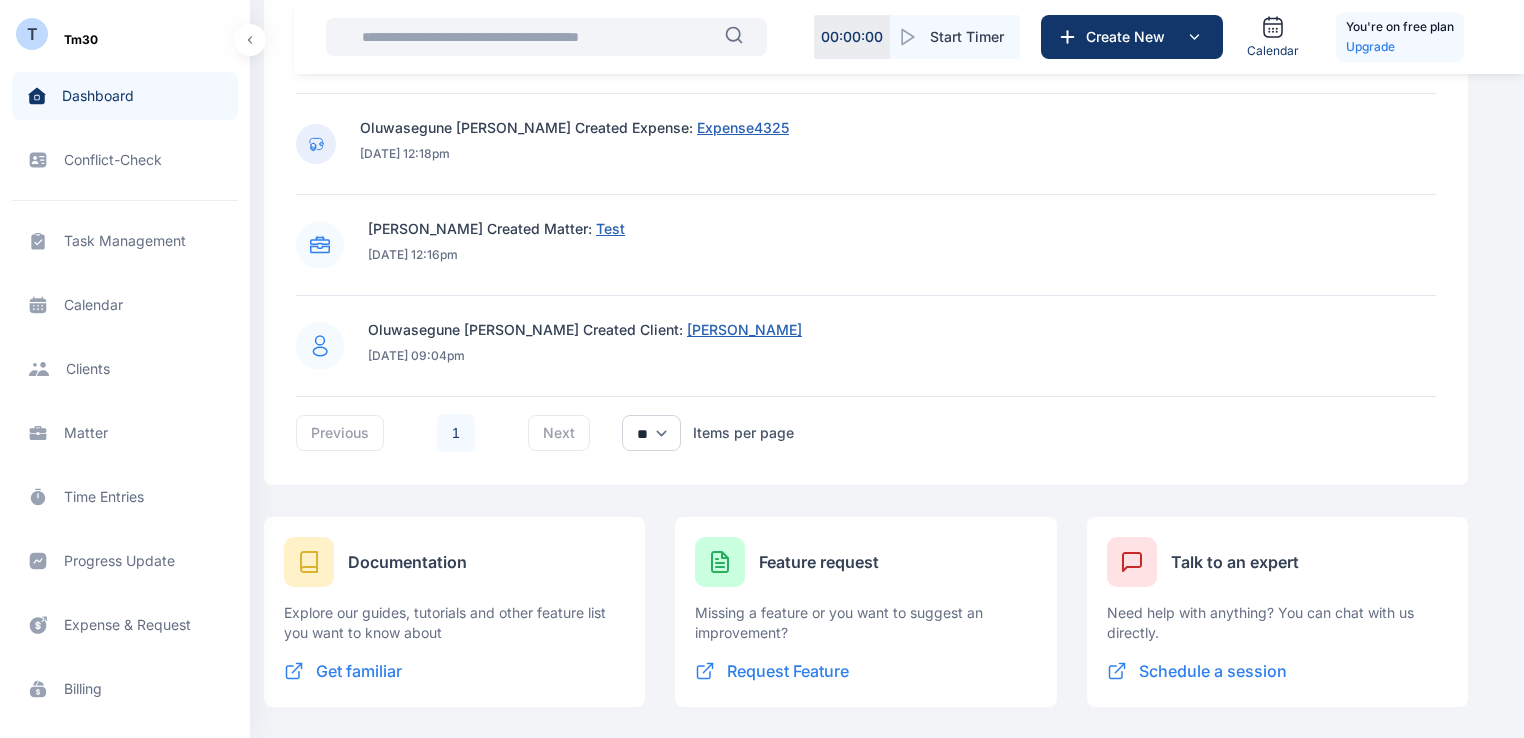 click on "Time Entries time entries time entries" at bounding box center [125, 497] 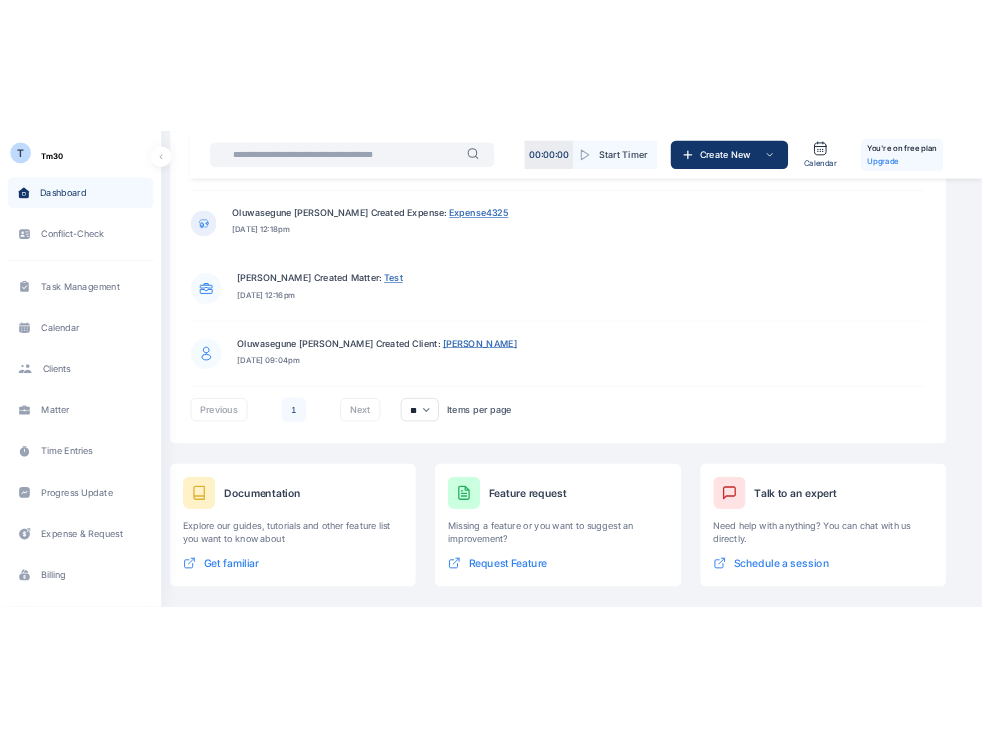 scroll, scrollTop: 0, scrollLeft: 0, axis: both 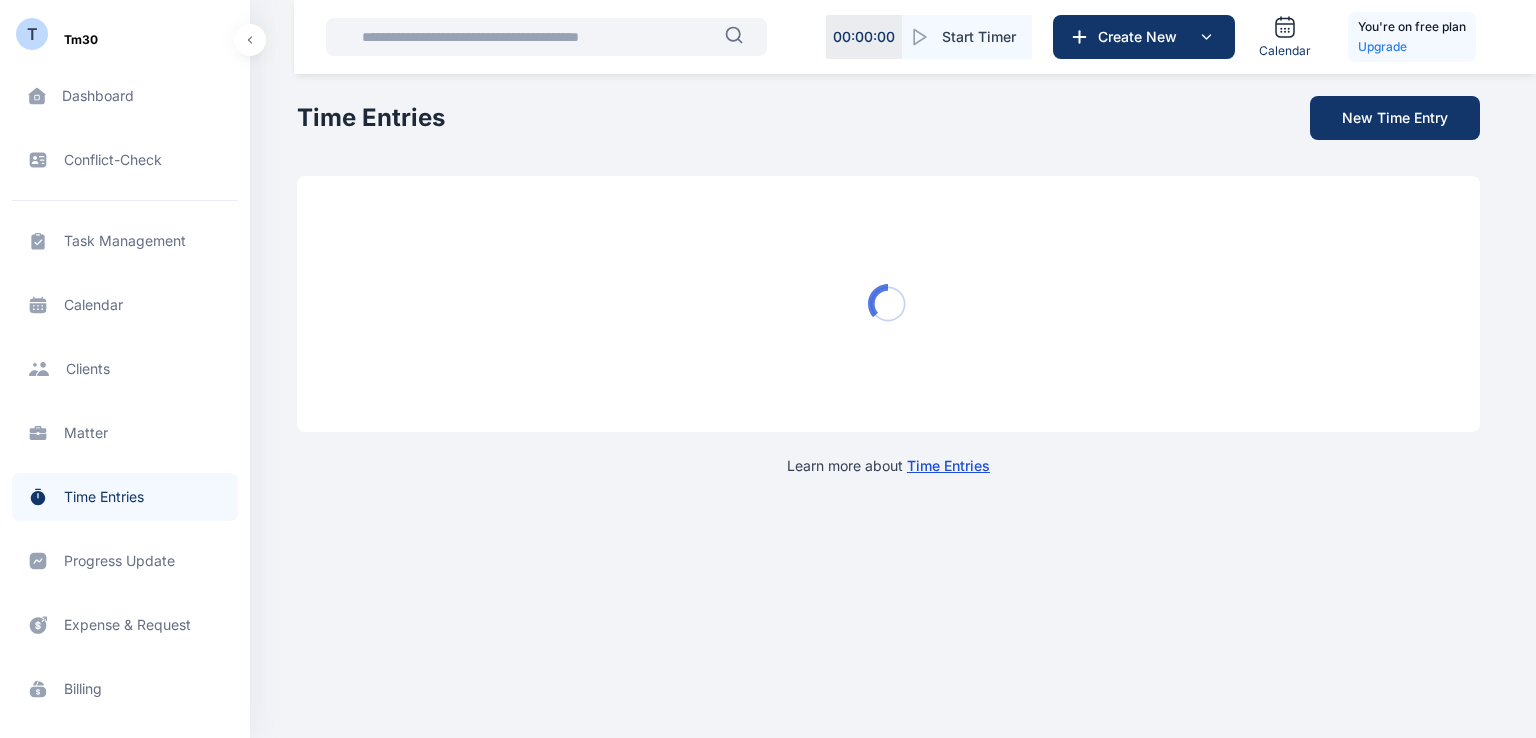 click on "Matter matter matter" at bounding box center (125, 433) 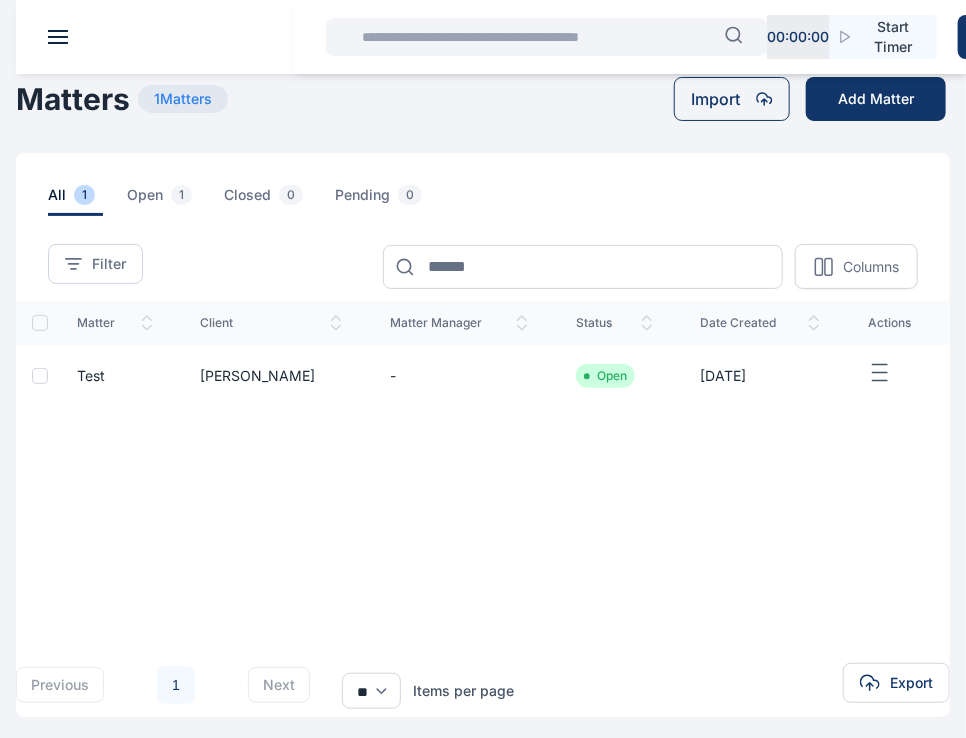 click on "O   E" at bounding box center [499, 37] 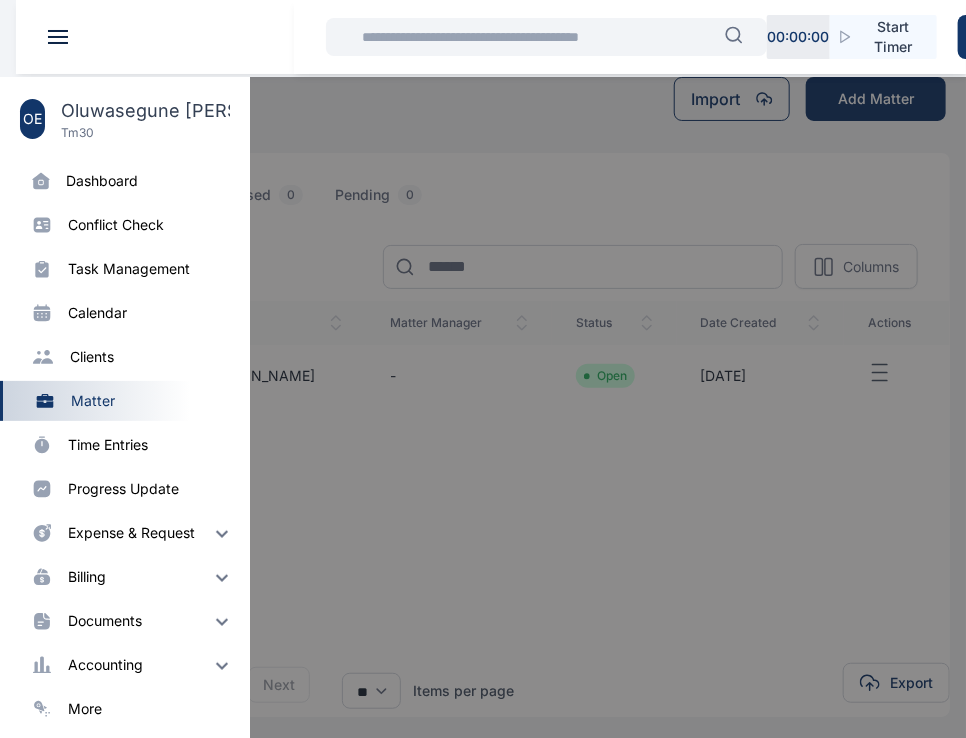 click on "clients" at bounding box center [92, 357] 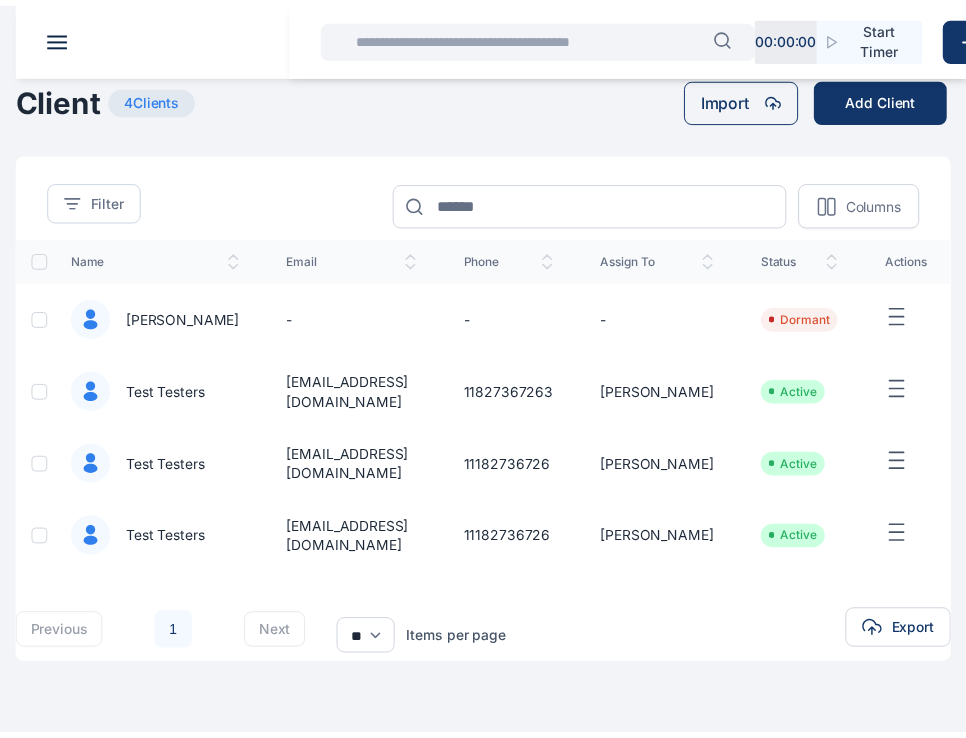 scroll, scrollTop: 0, scrollLeft: 120, axis: horizontal 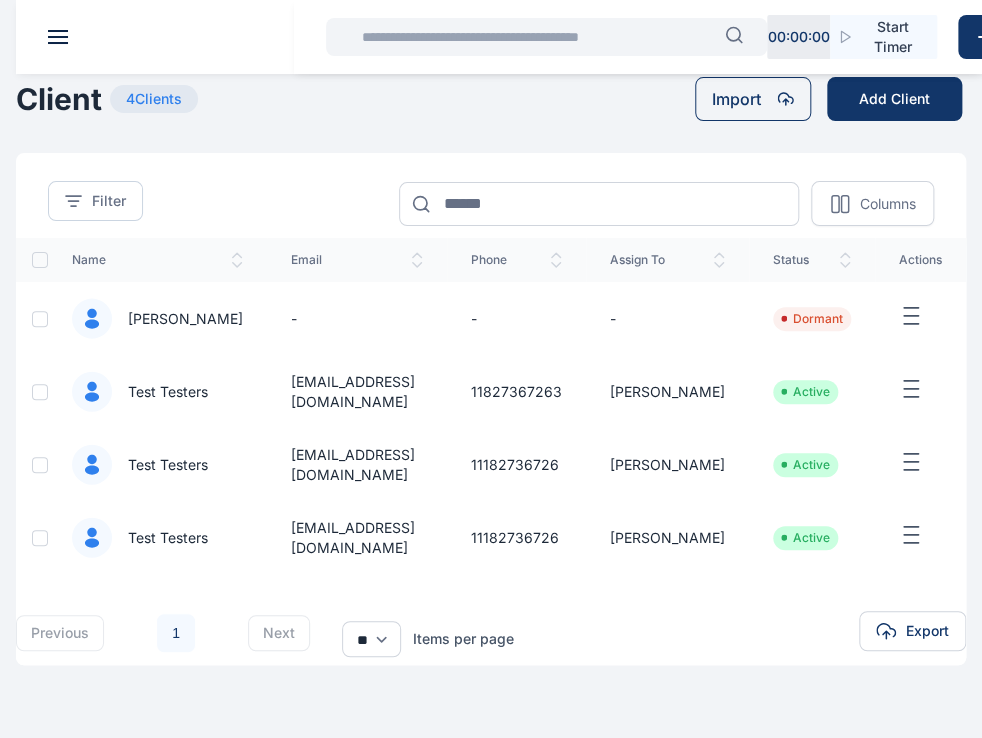 click 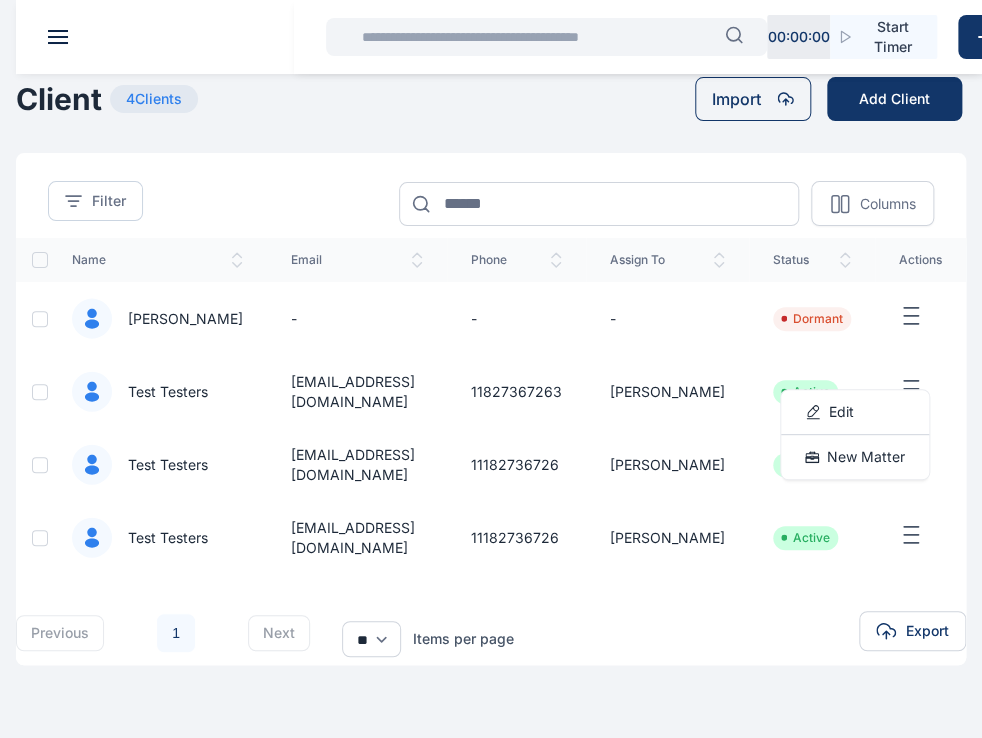 click at bounding box center [58, 37] 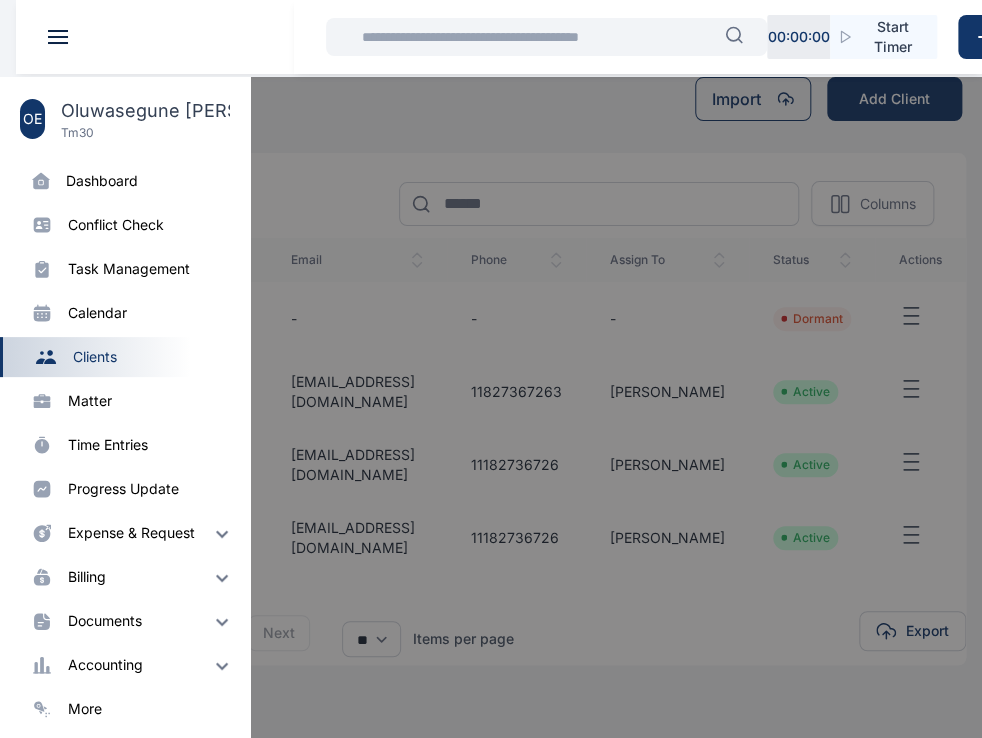 click on "matter" at bounding box center (90, 401) 